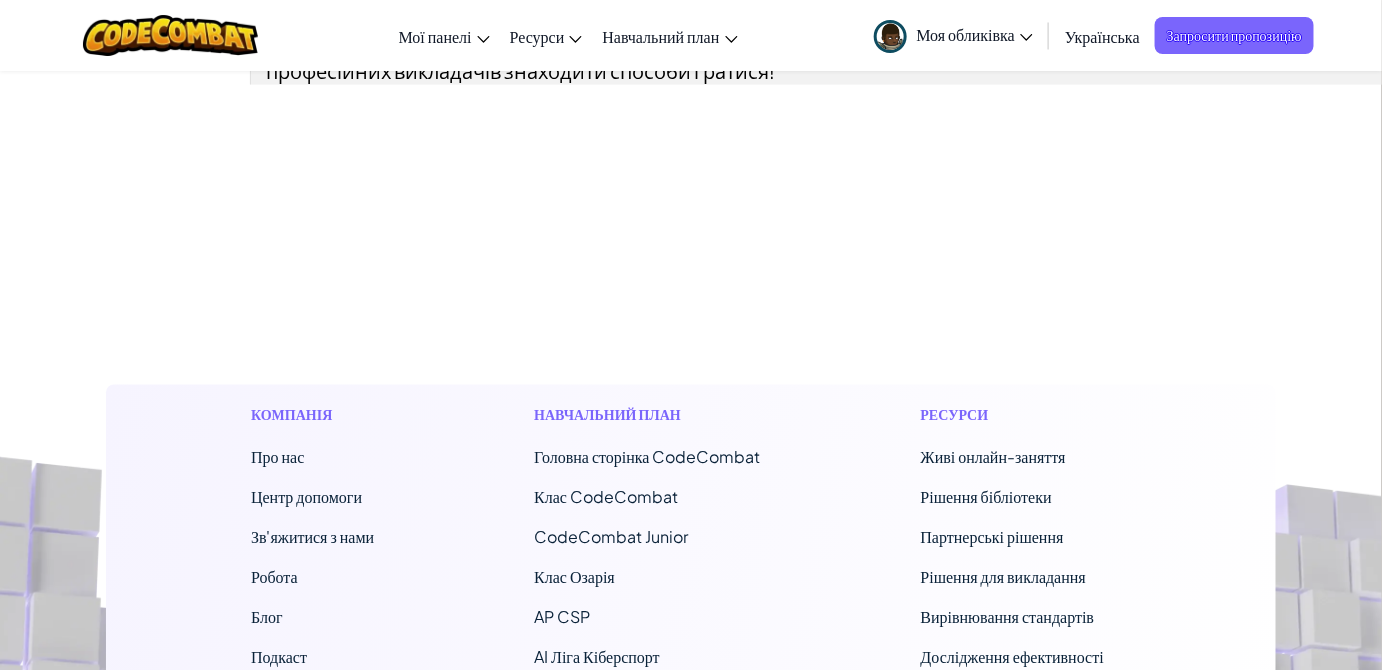 scroll, scrollTop: 5991, scrollLeft: 0, axis: vertical 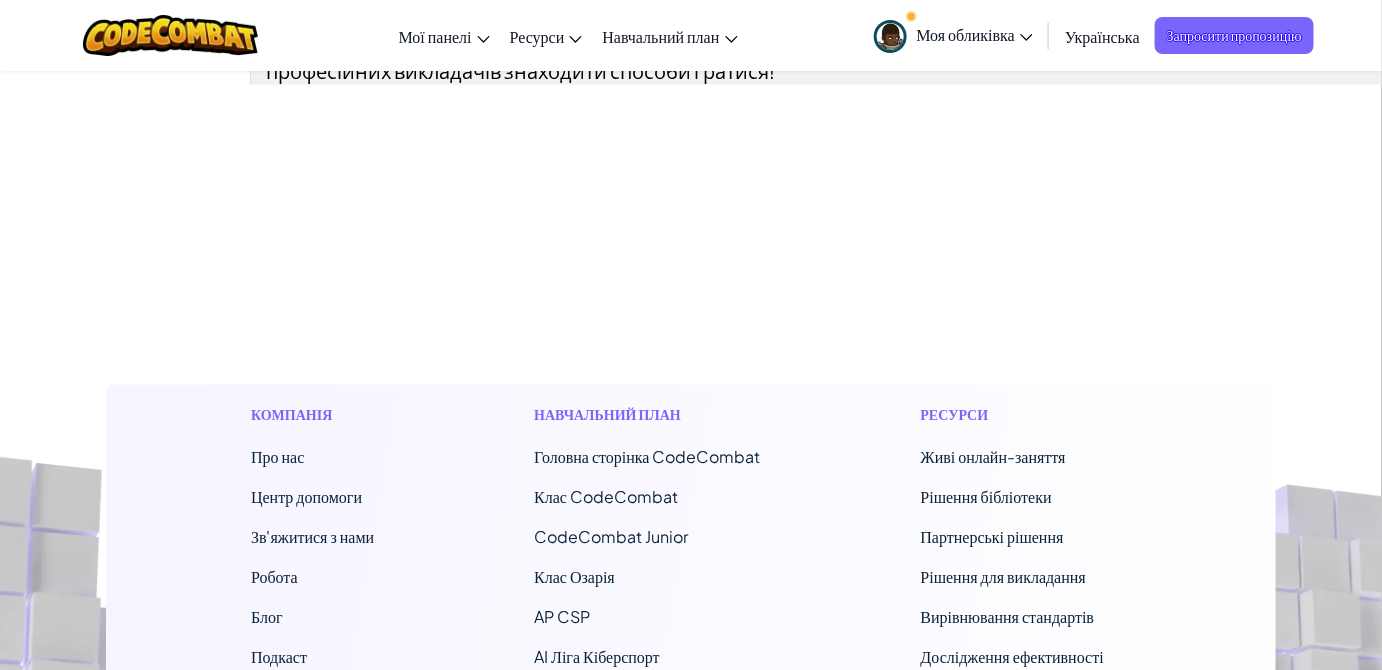 click on "Моя обликівка" at bounding box center [966, 34] 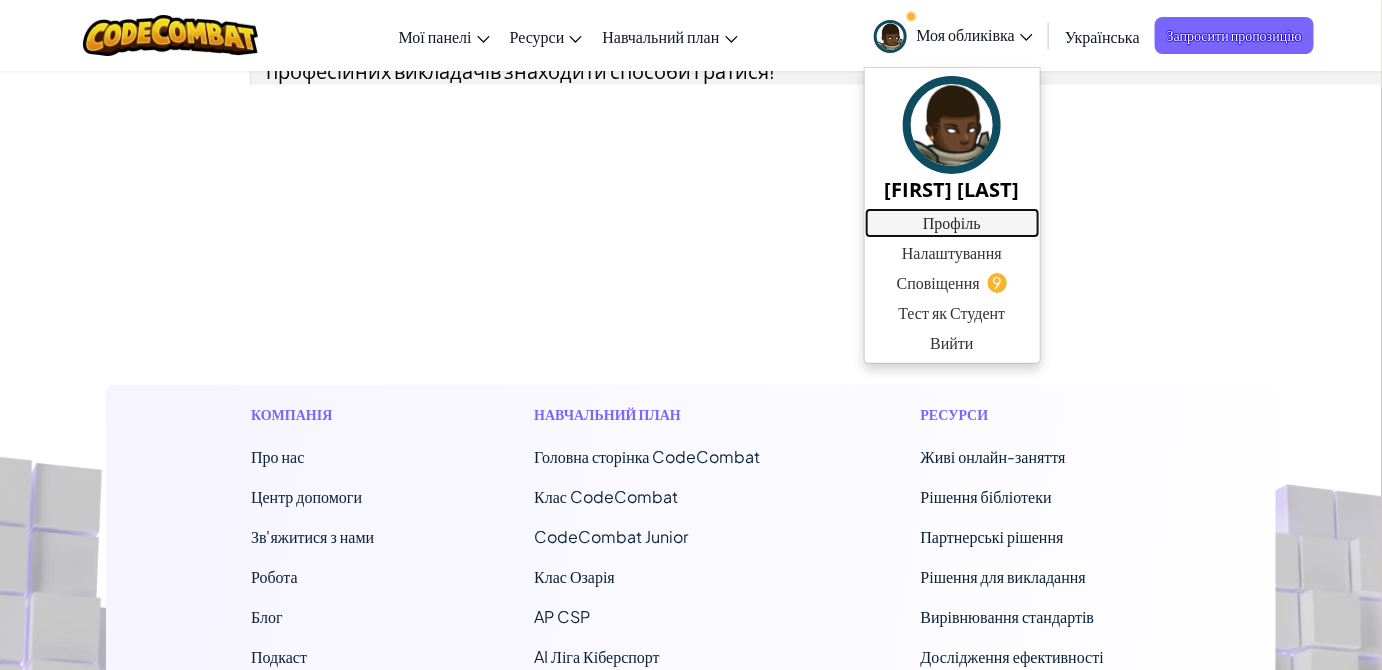click on "Профіль" at bounding box center (952, 223) 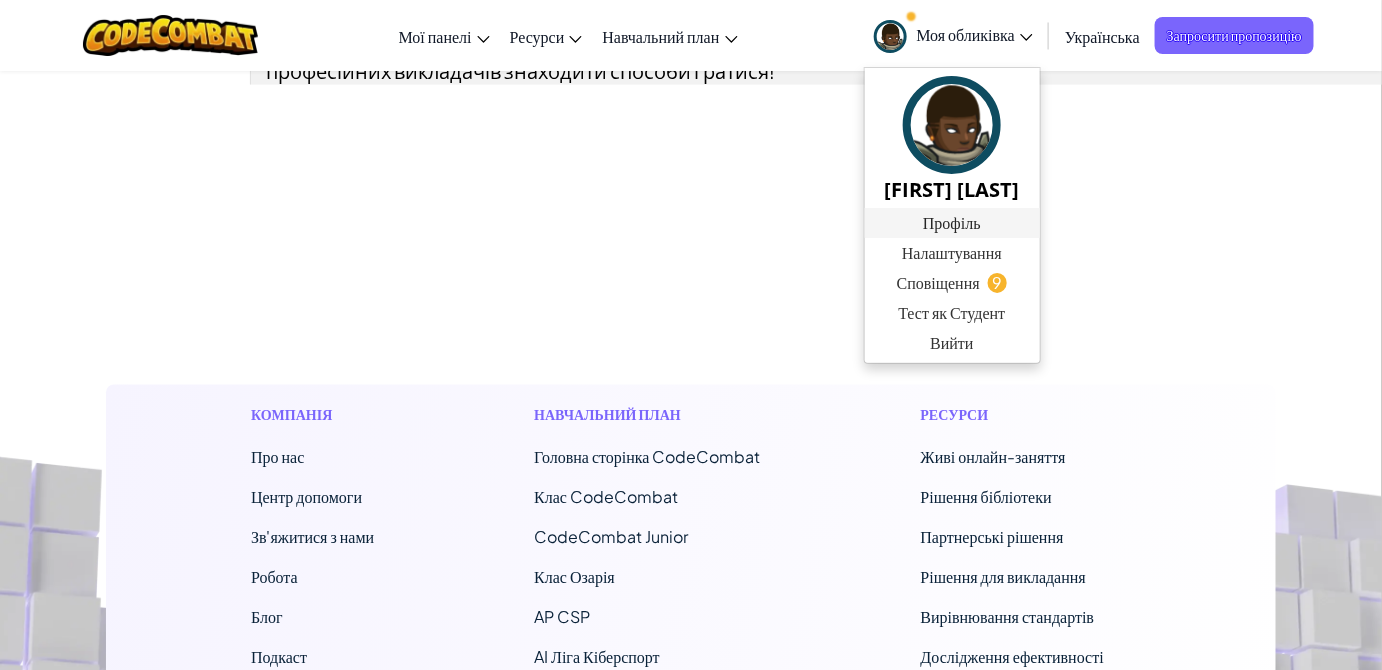 scroll, scrollTop: 0, scrollLeft: 0, axis: both 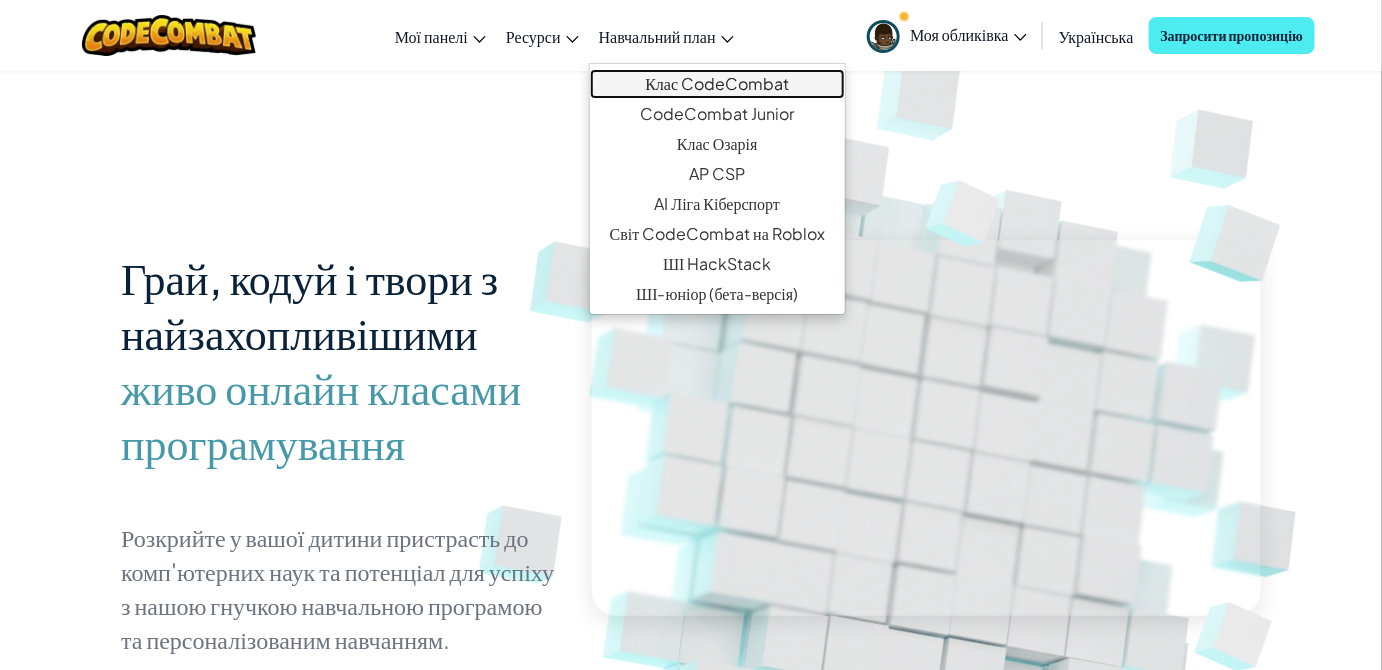 click on "Клас CodeCombat" at bounding box center [717, 83] 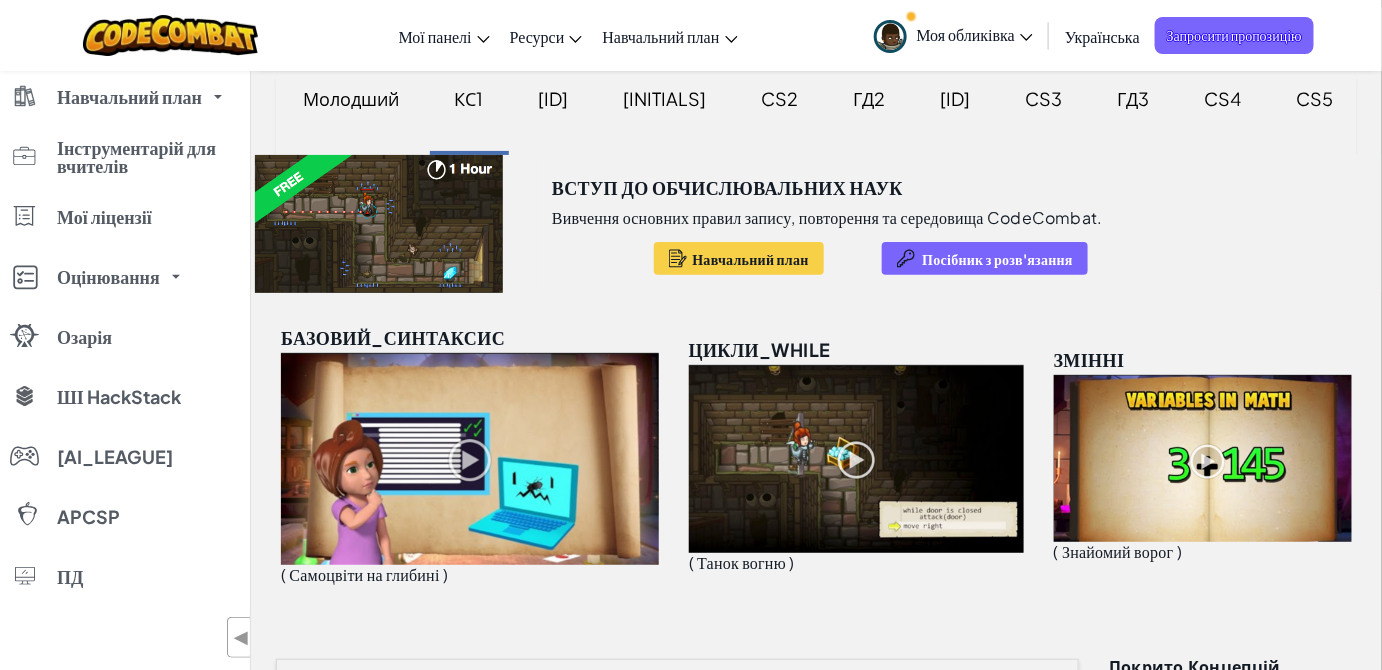 scroll, scrollTop: 90, scrollLeft: 0, axis: vertical 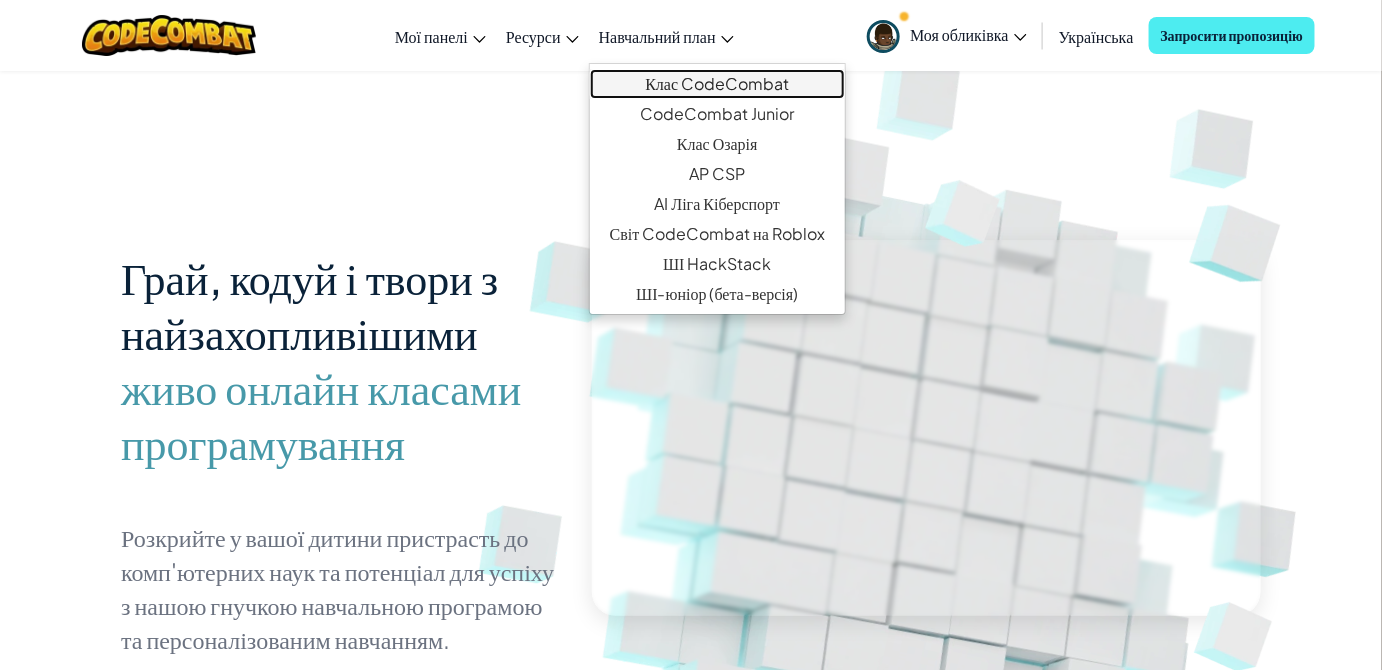 click on "Клас CodeCombat" at bounding box center [717, 83] 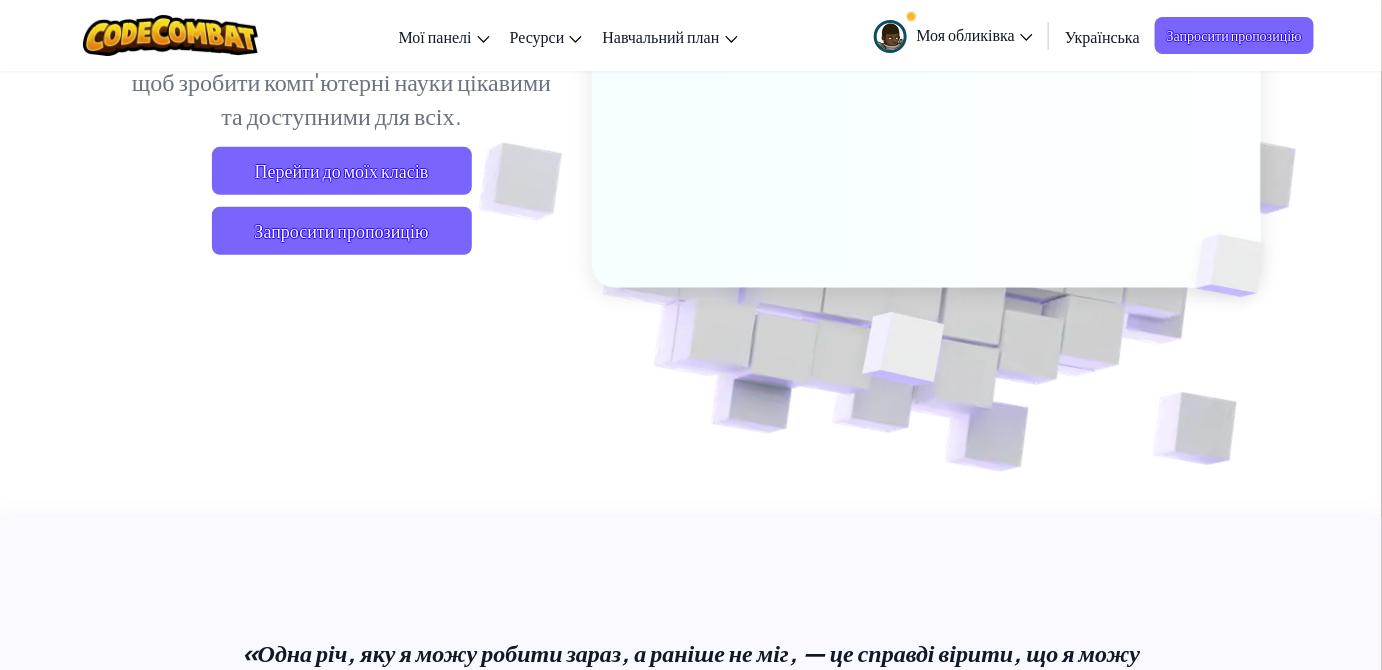 scroll, scrollTop: 0, scrollLeft: 0, axis: both 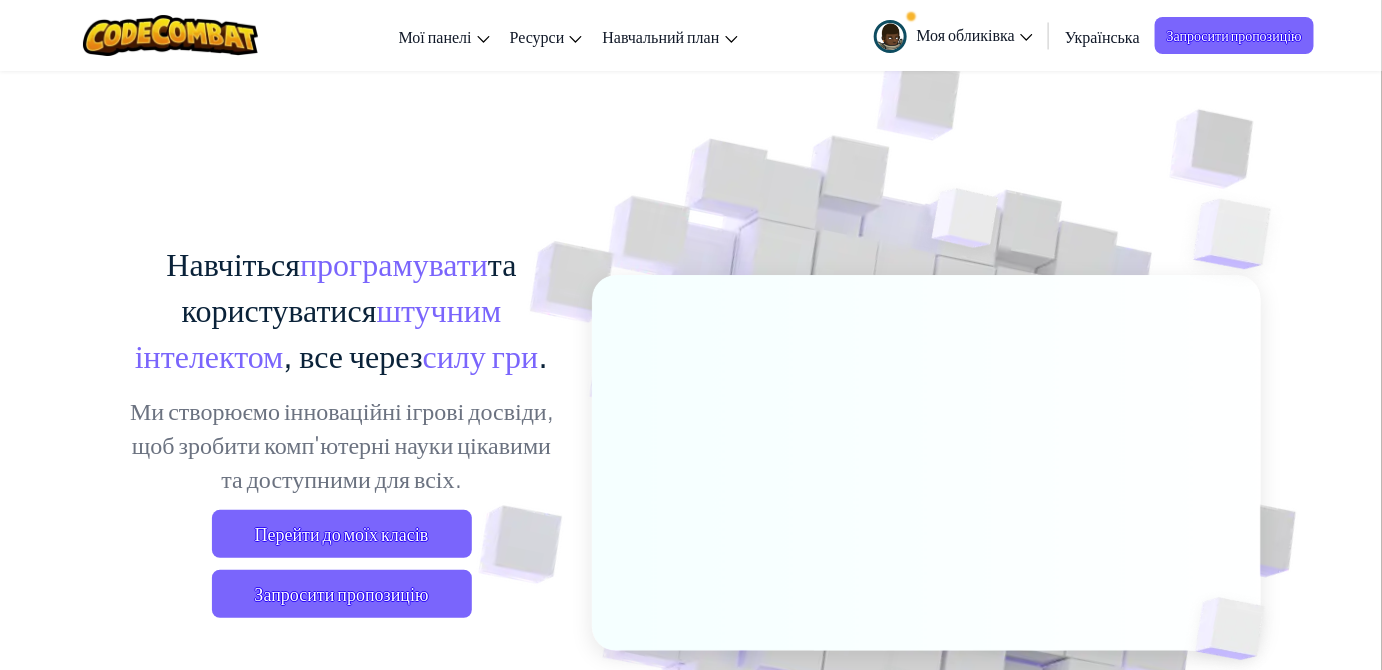 click on "Моя обликівка" at bounding box center (966, 34) 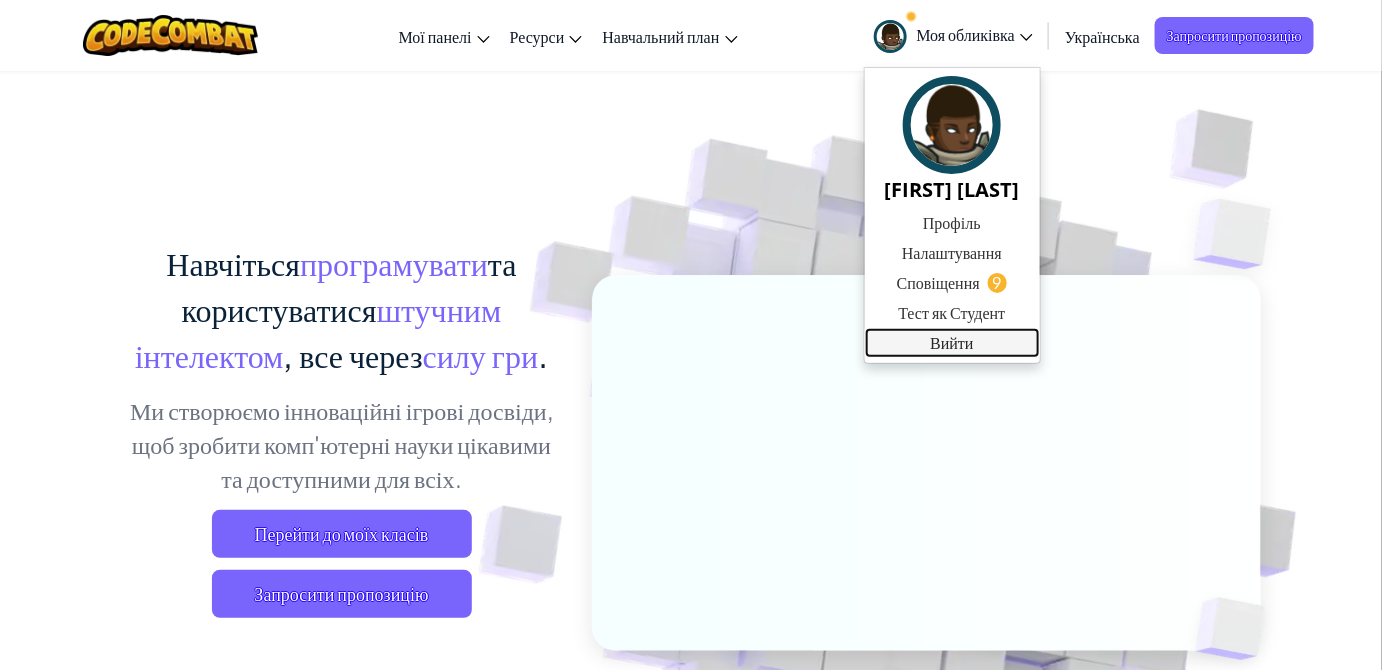 click on "Вийти" at bounding box center [951, 342] 